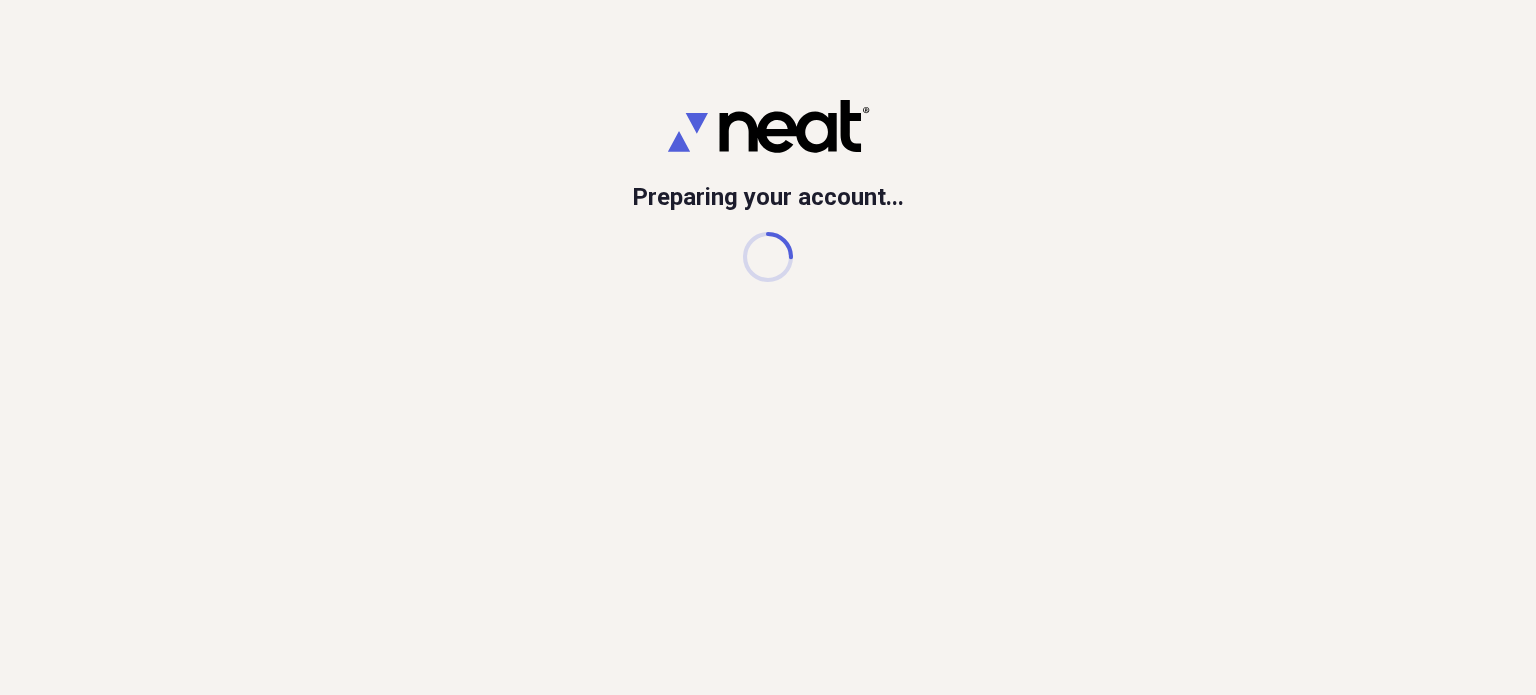 scroll, scrollTop: 0, scrollLeft: 0, axis: both 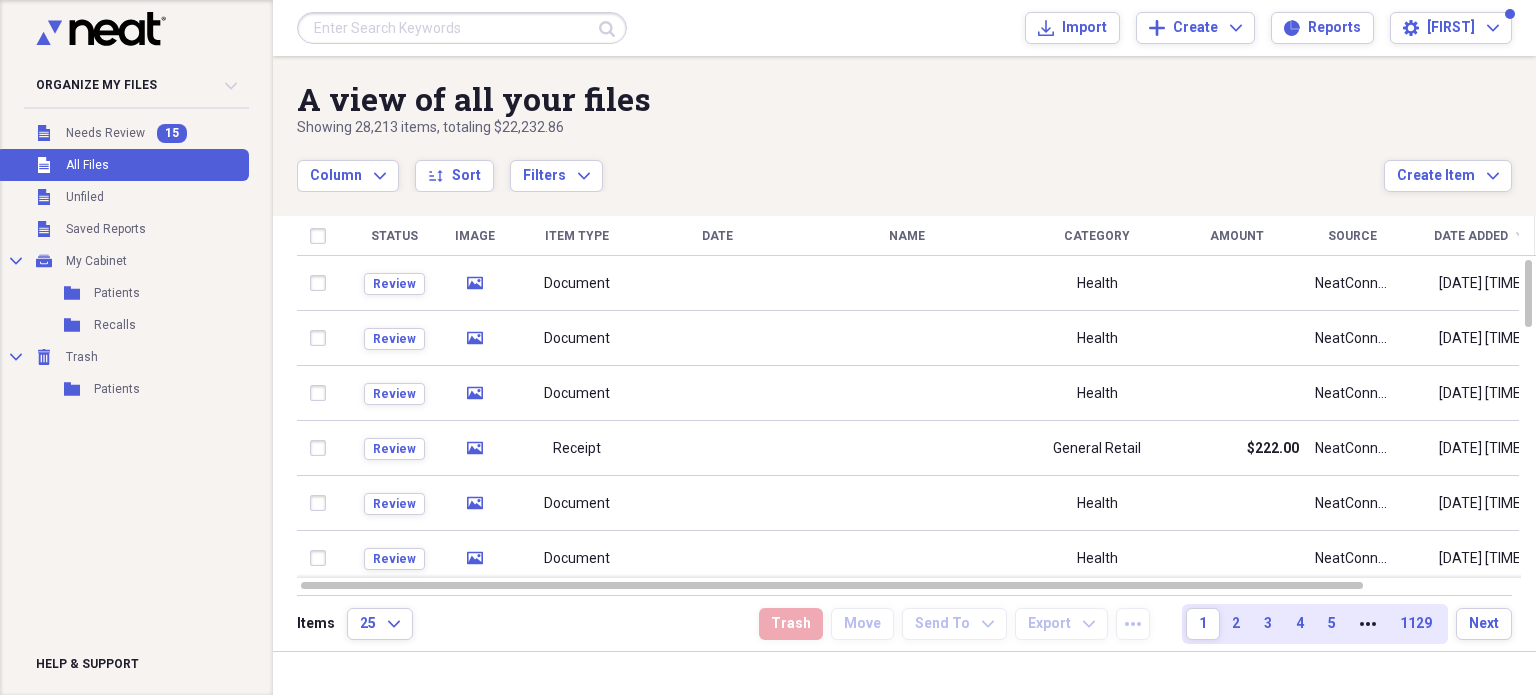 click at bounding box center (462, 28) 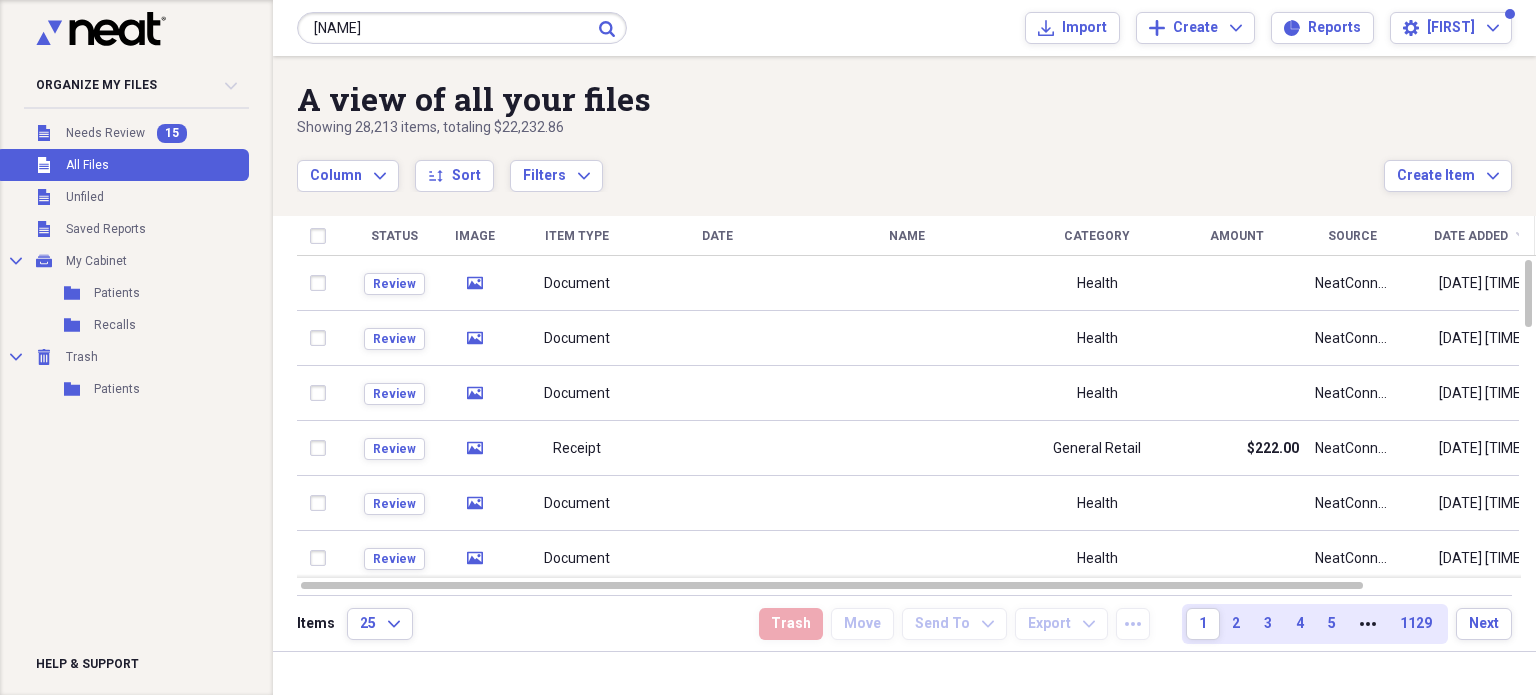type on "[NAME]" 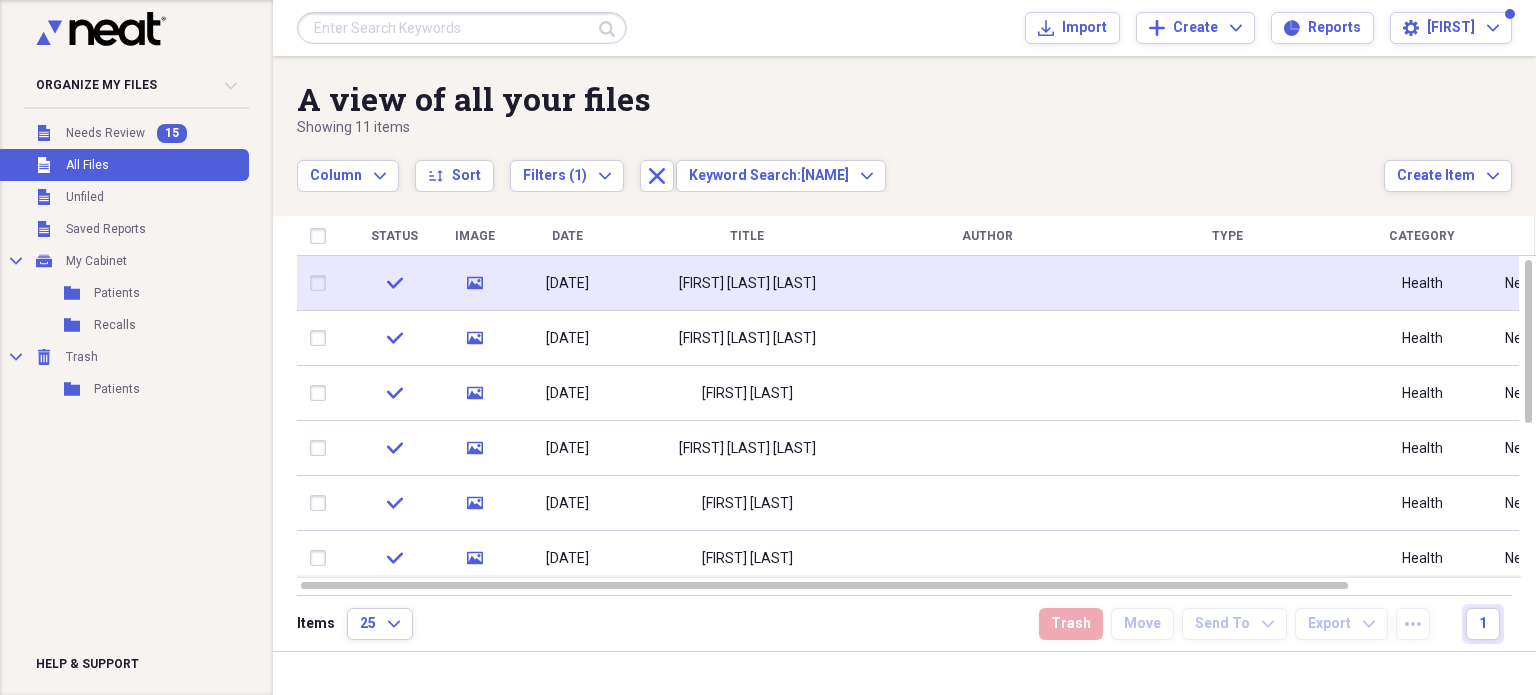 click on "[FIRST] [LAST] [LAST]" at bounding box center [747, 283] 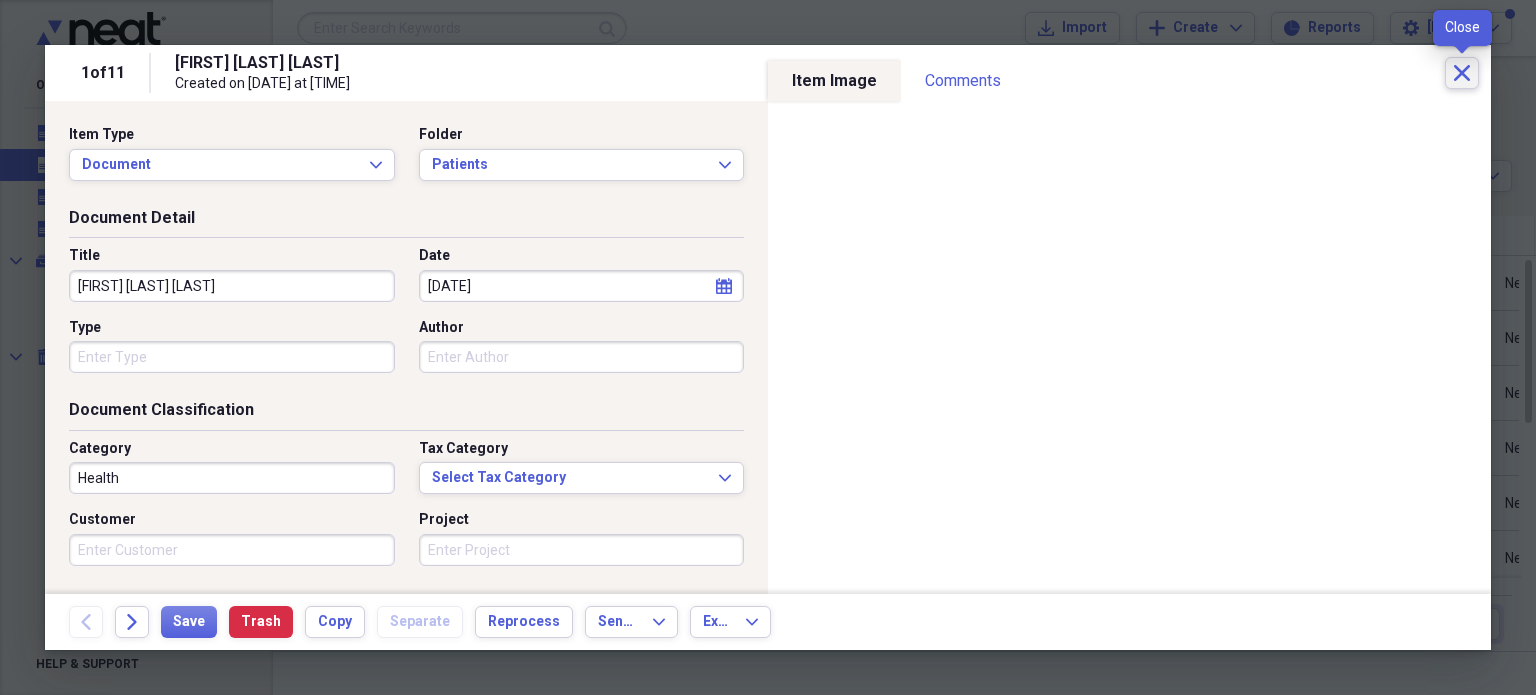 click on "Close" 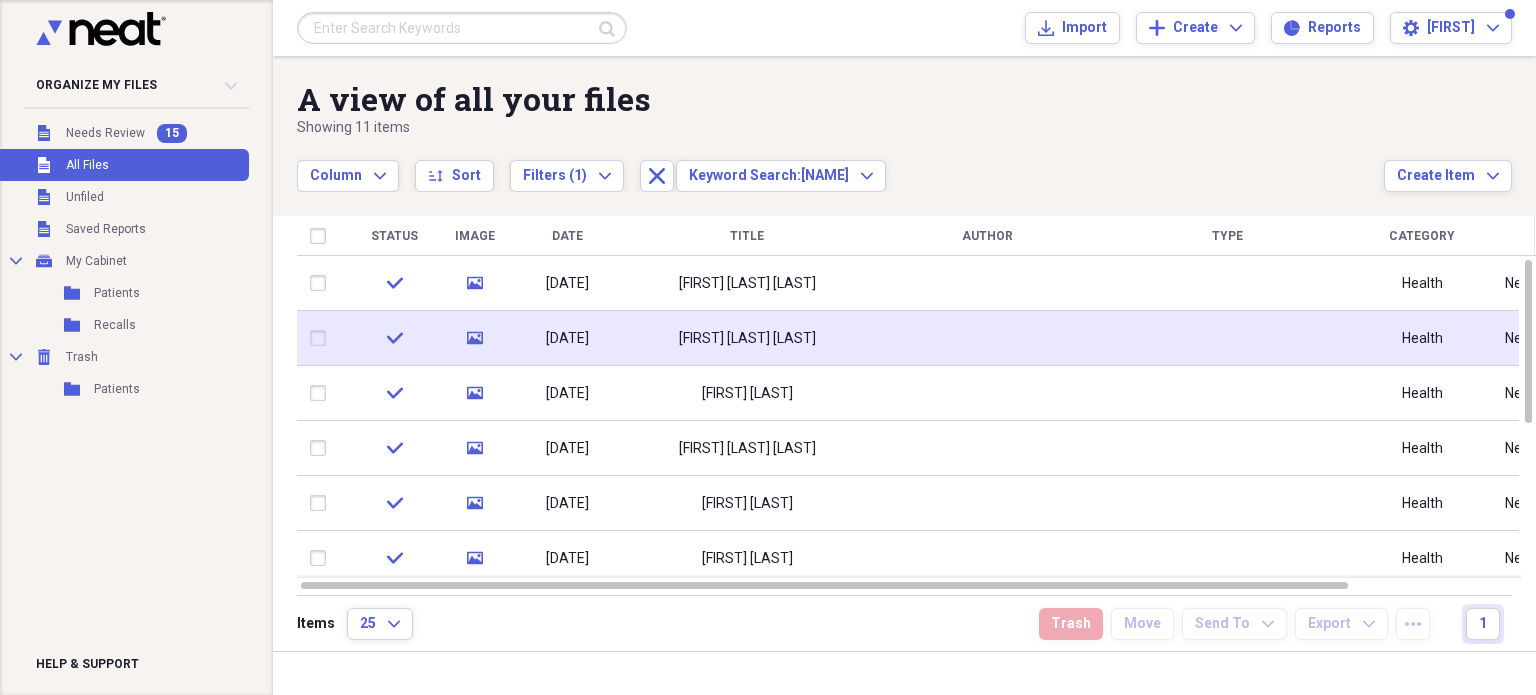 click at bounding box center (987, 338) 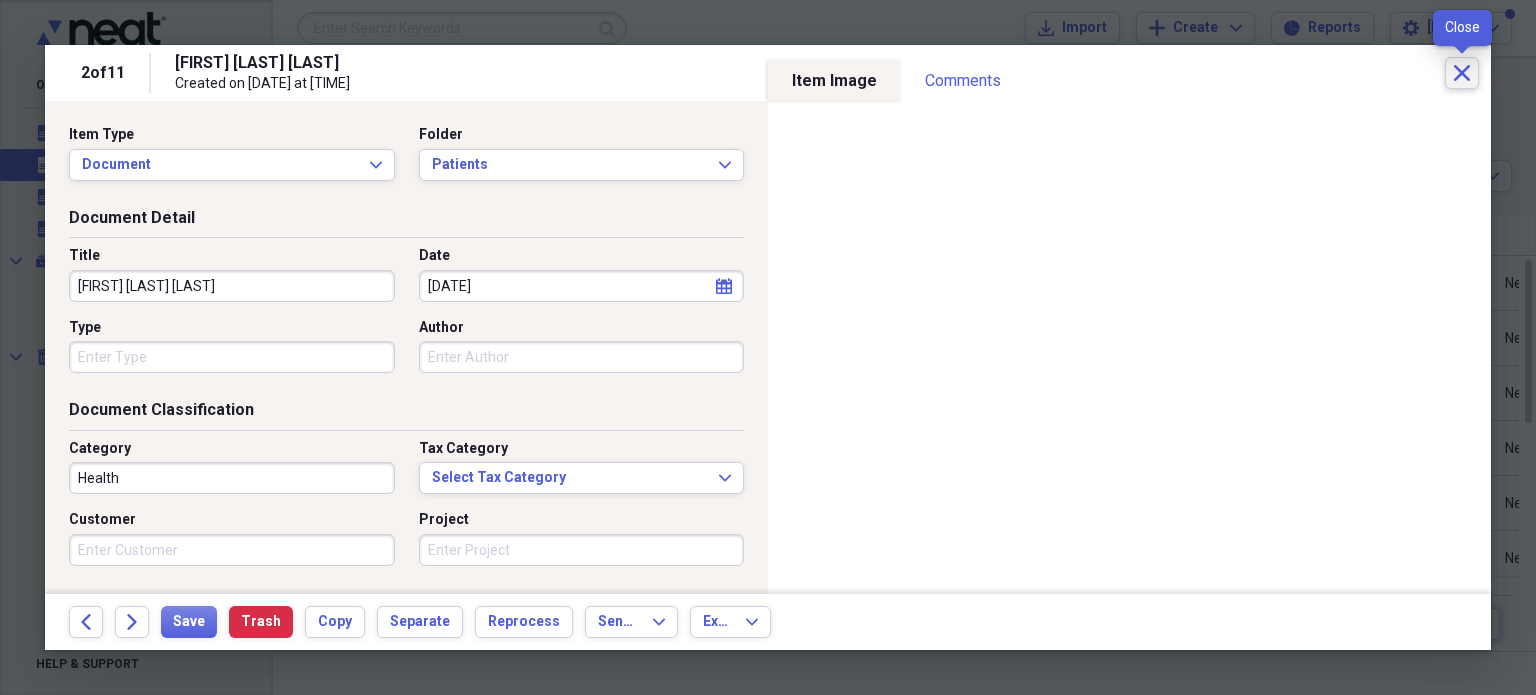 click 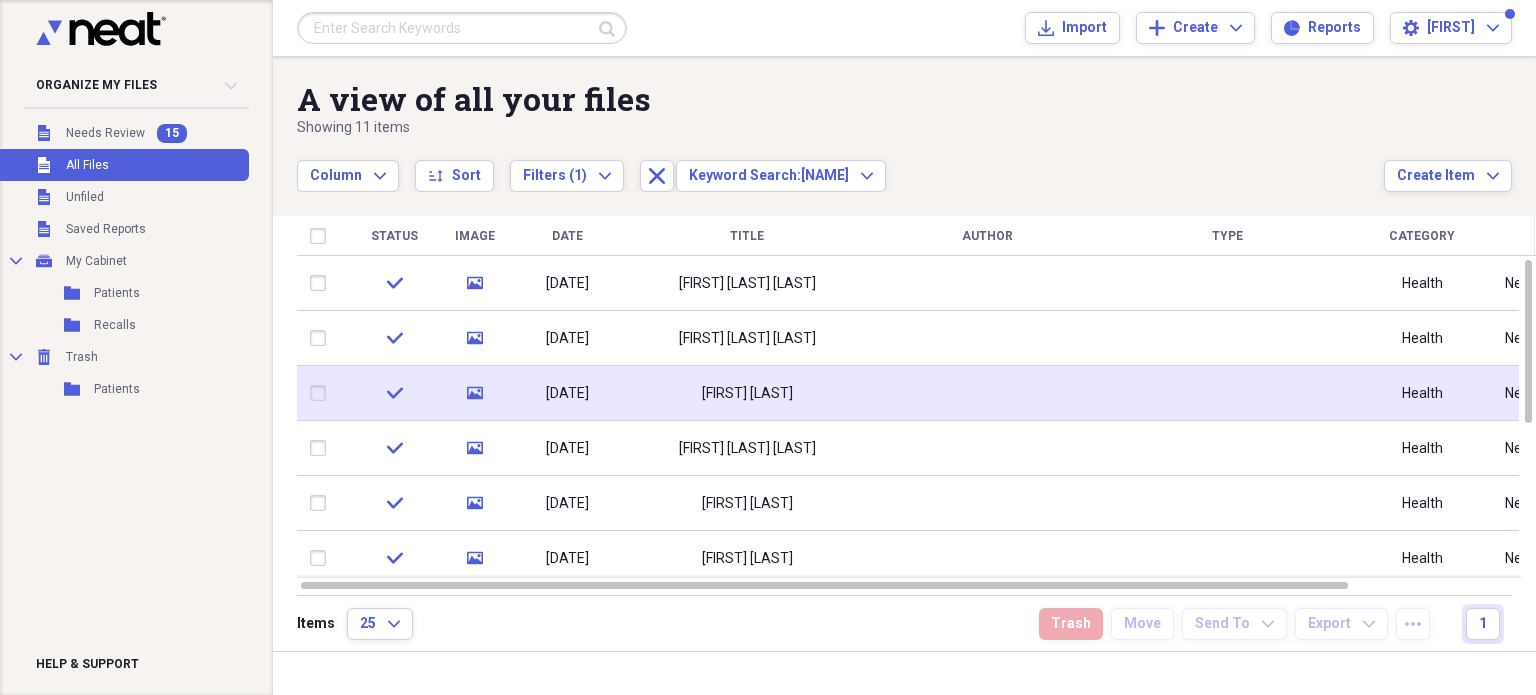click on "[FIRST] [LAST]" at bounding box center (747, 394) 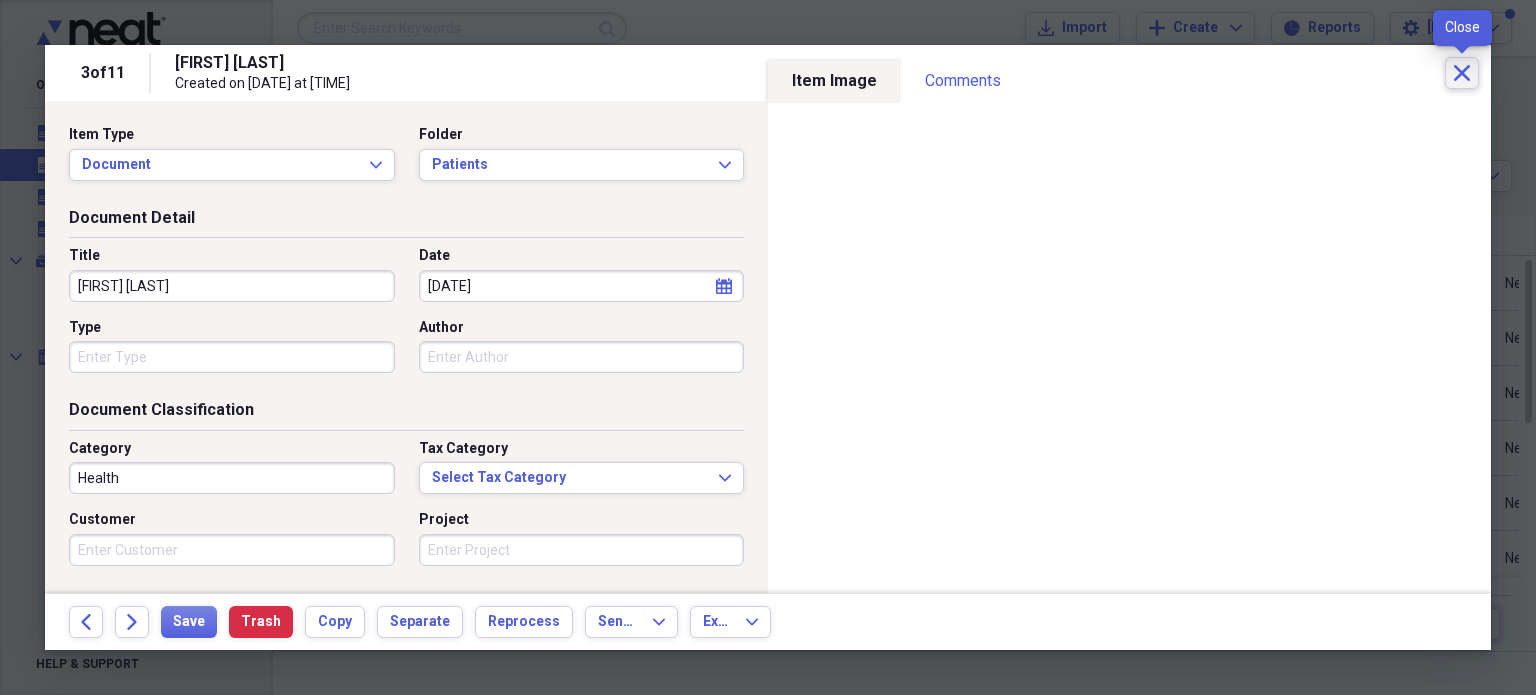 click on "Close" 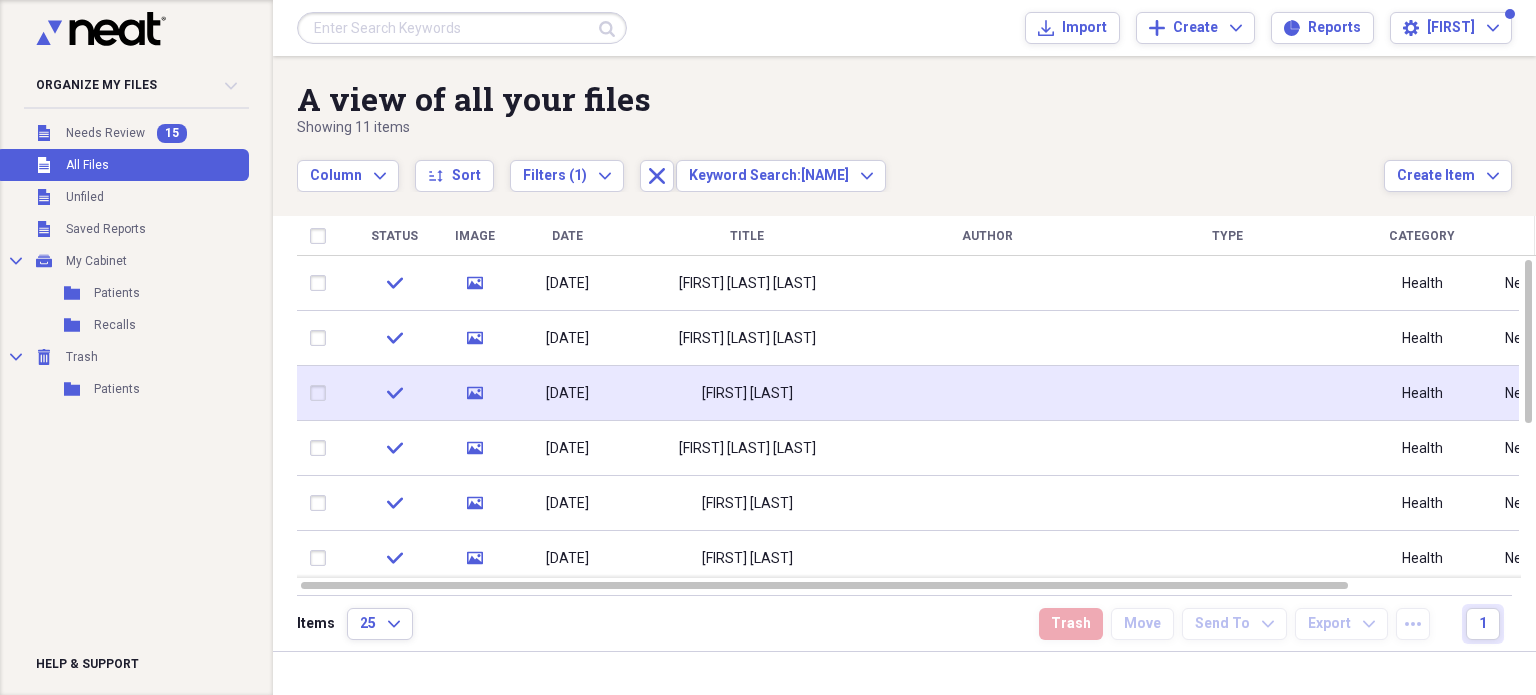 click on "[FIRST] [LAST]" at bounding box center (747, 393) 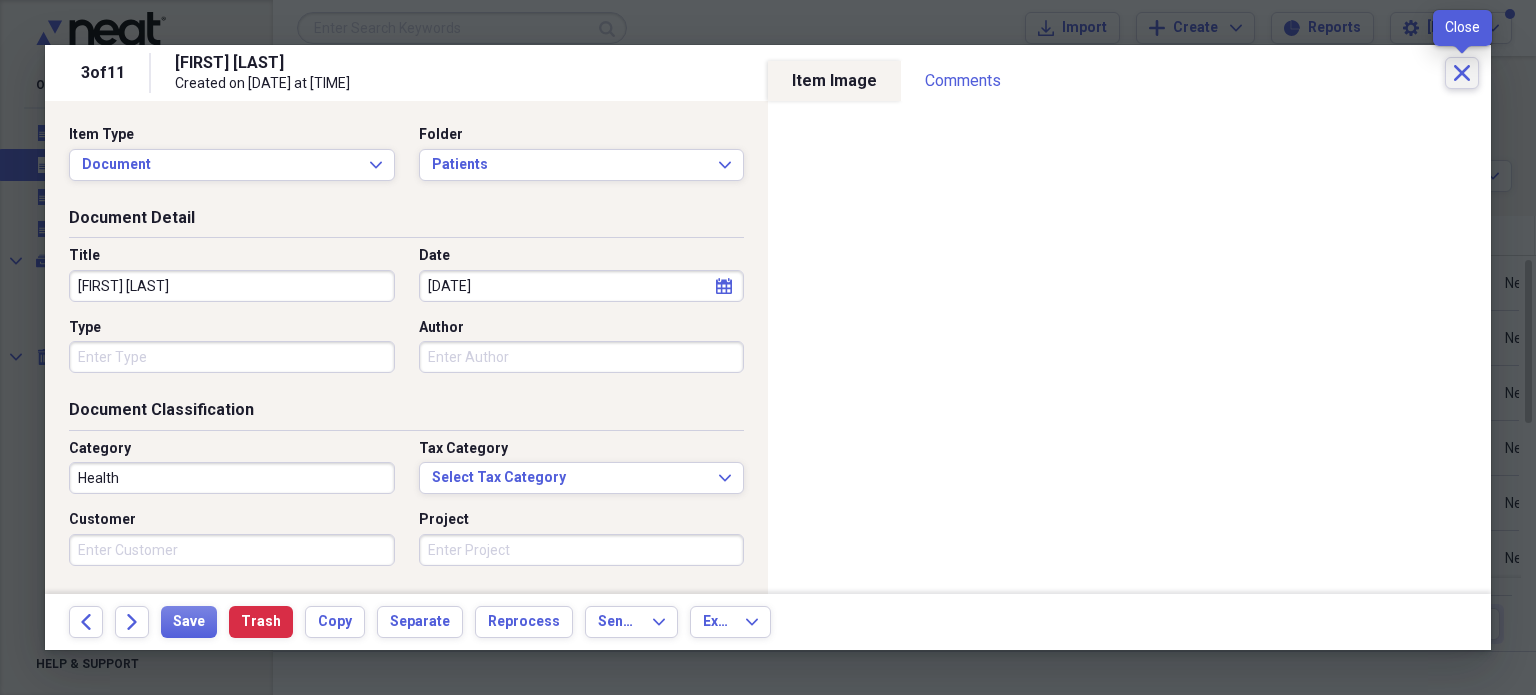 click on "Close" at bounding box center [1462, 73] 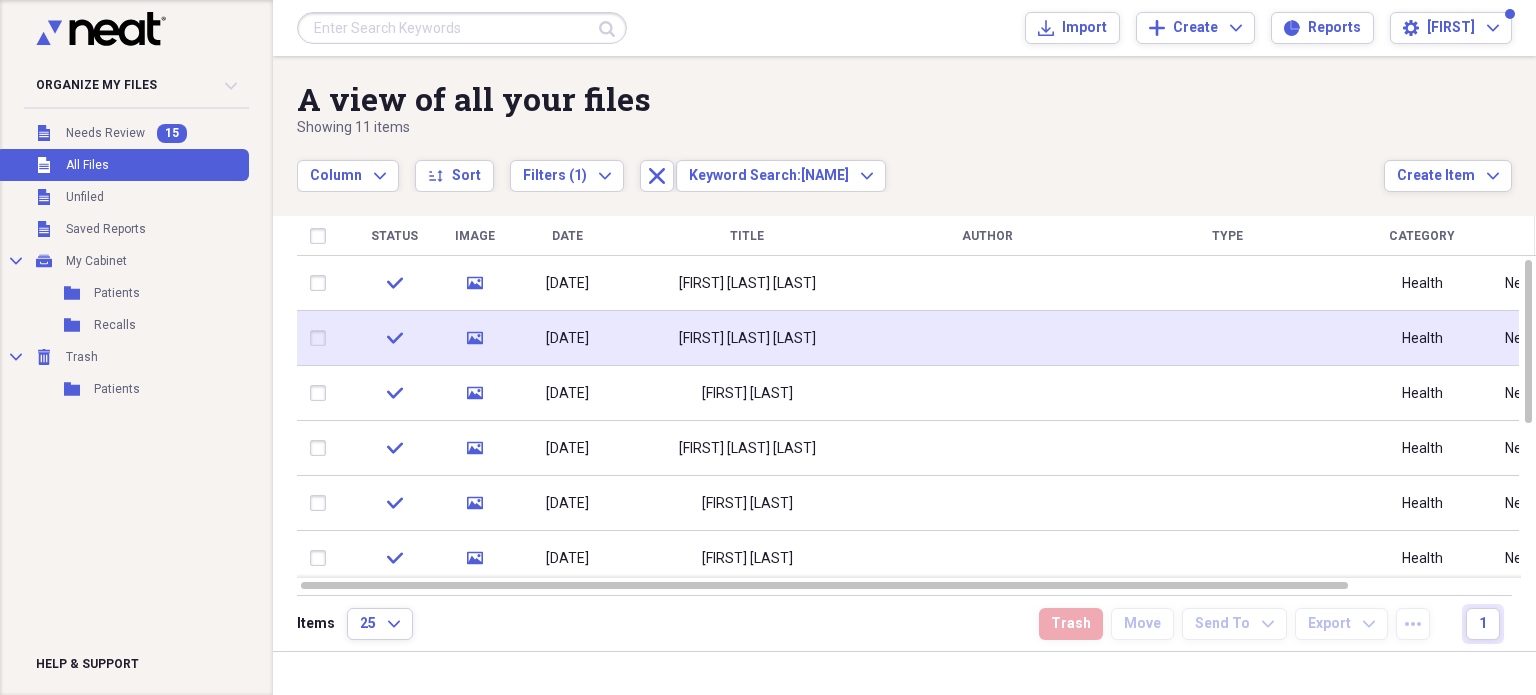 click on "[DATE]" at bounding box center [567, 339] 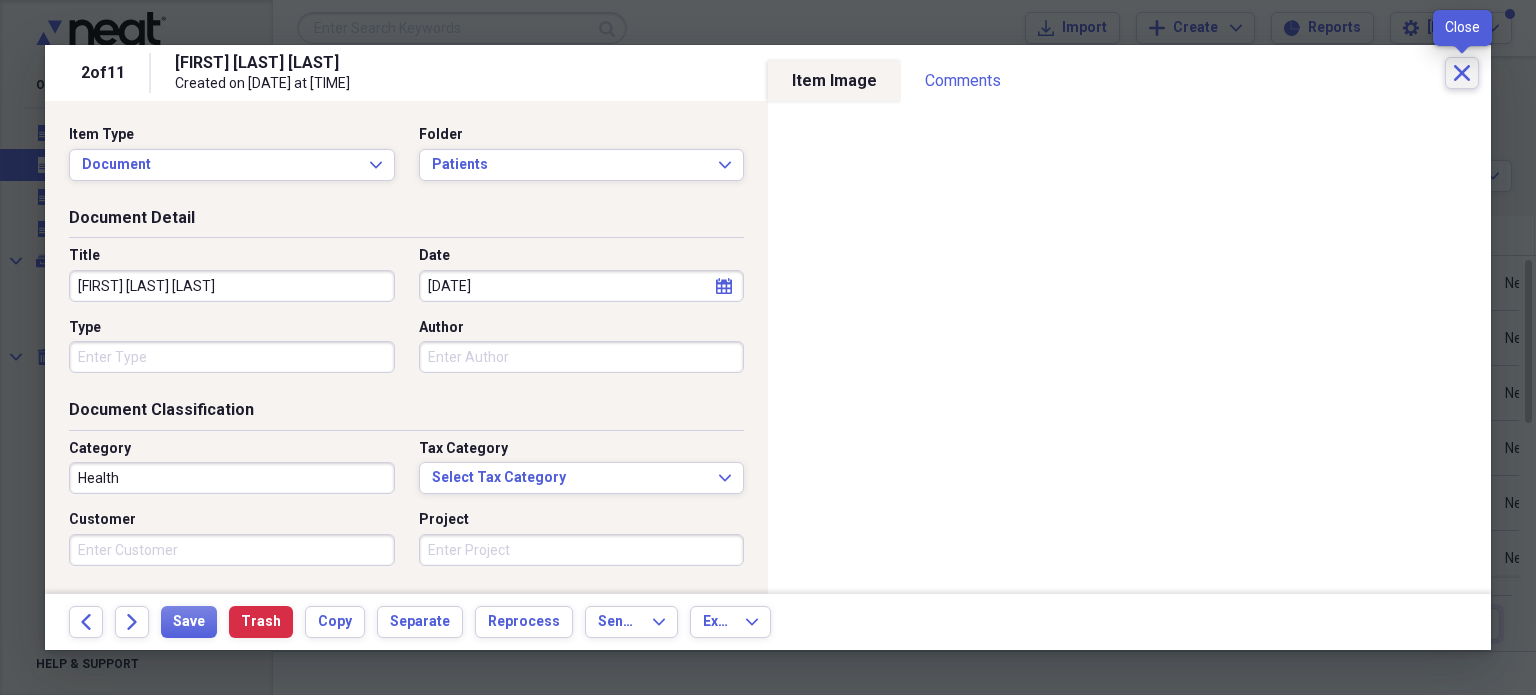 click on "Close" at bounding box center (1462, 73) 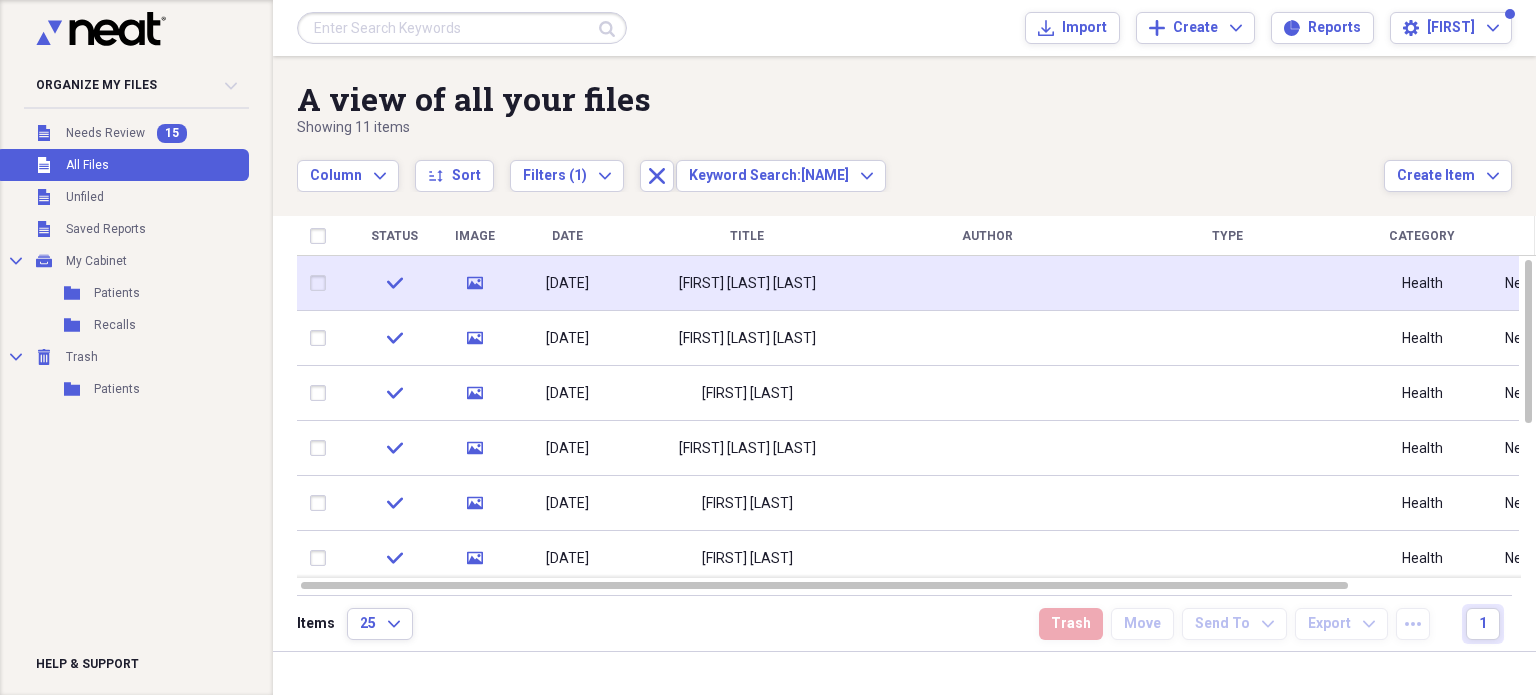 click on "[FIRST] [LAST] [LAST]" at bounding box center (747, 283) 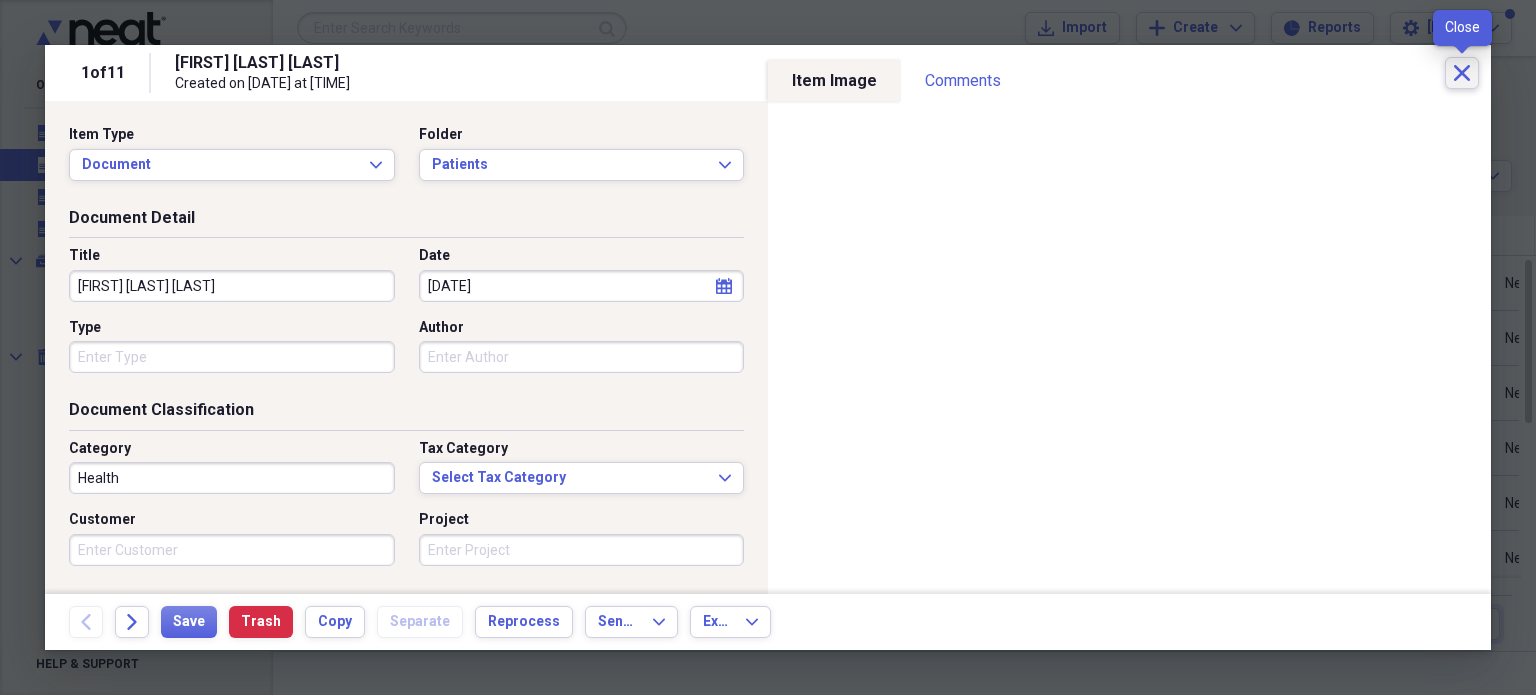 click on "Close" 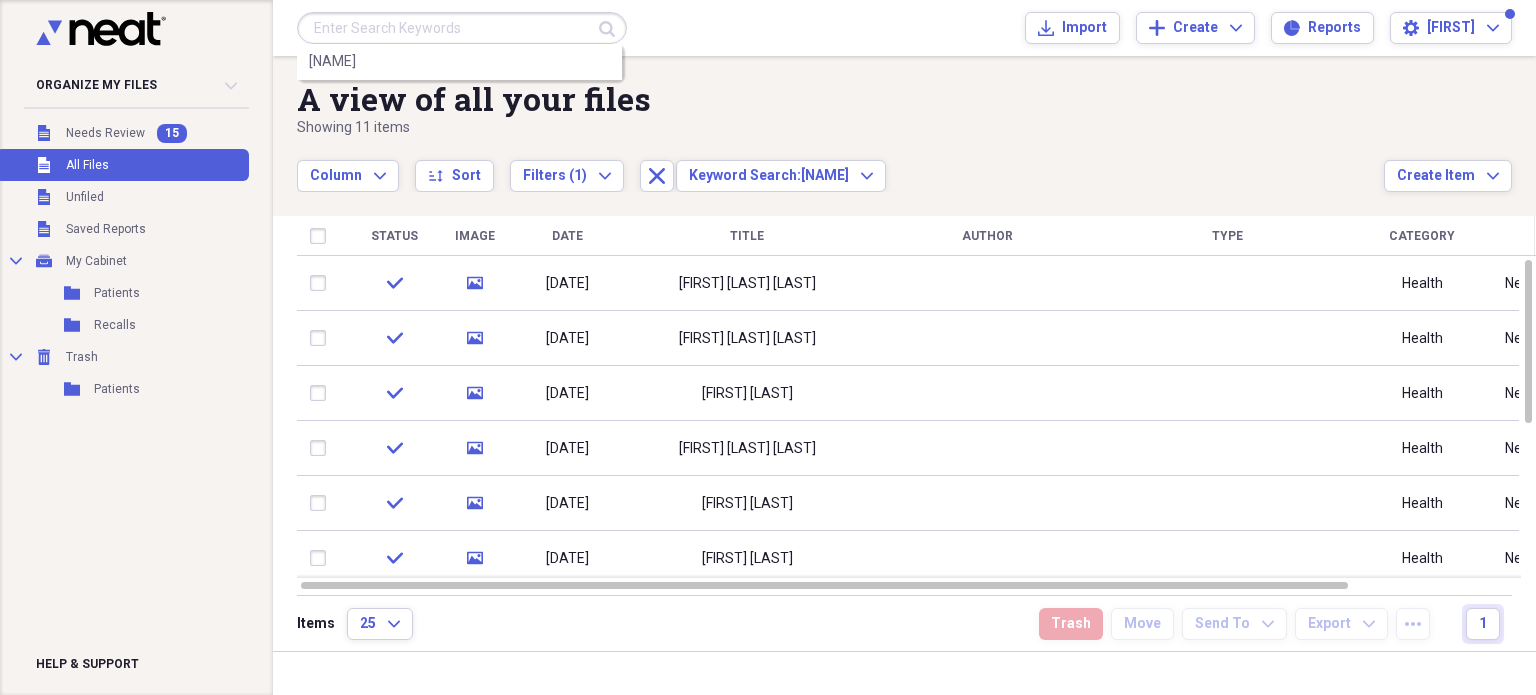 click at bounding box center [462, 28] 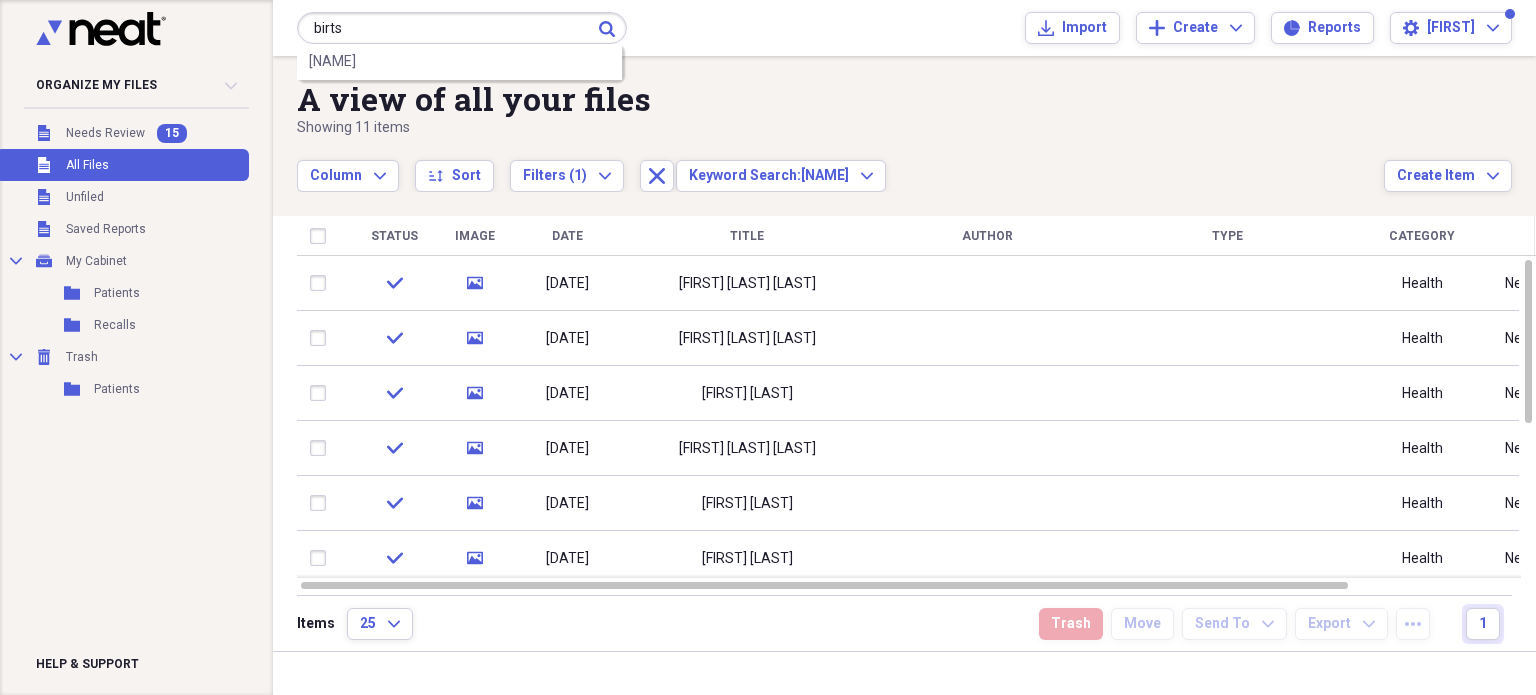 type on "birts" 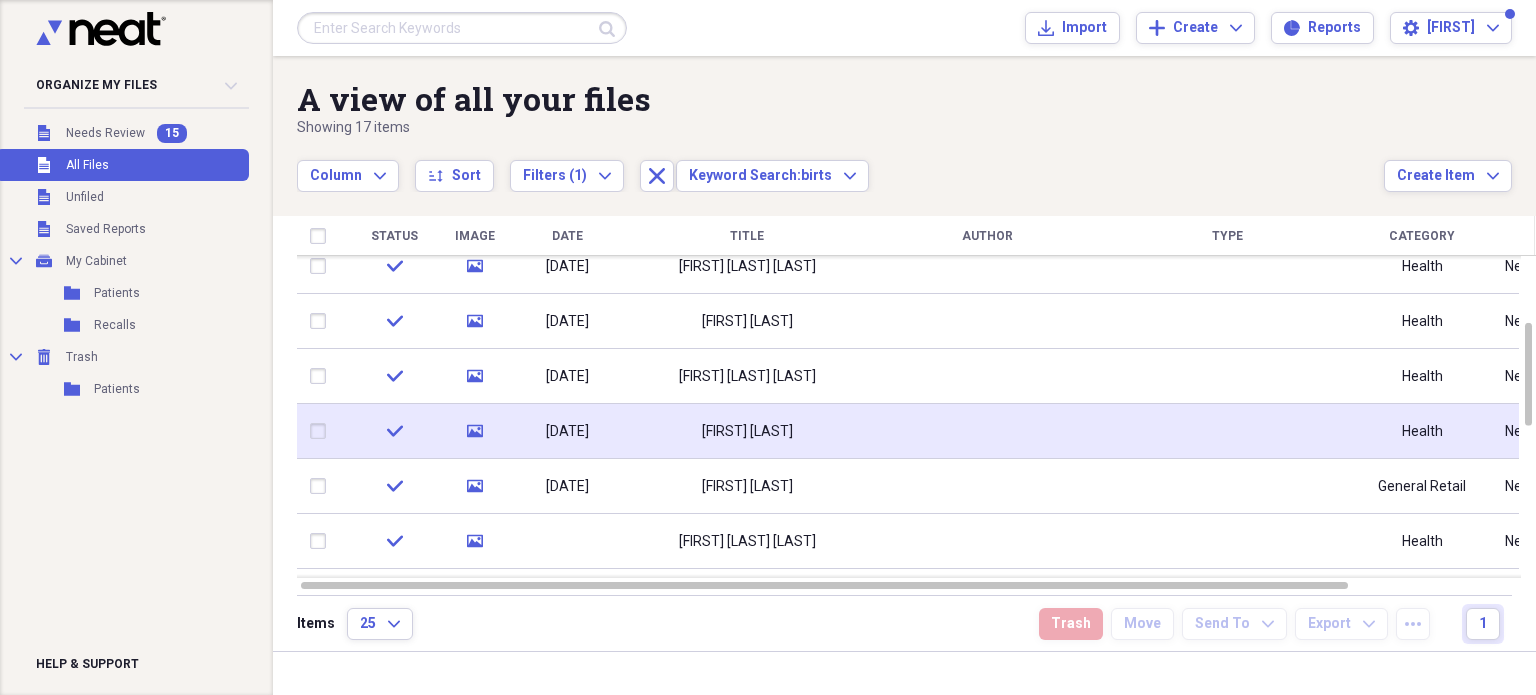 click on "[FIRST] [LAST]" at bounding box center (747, 432) 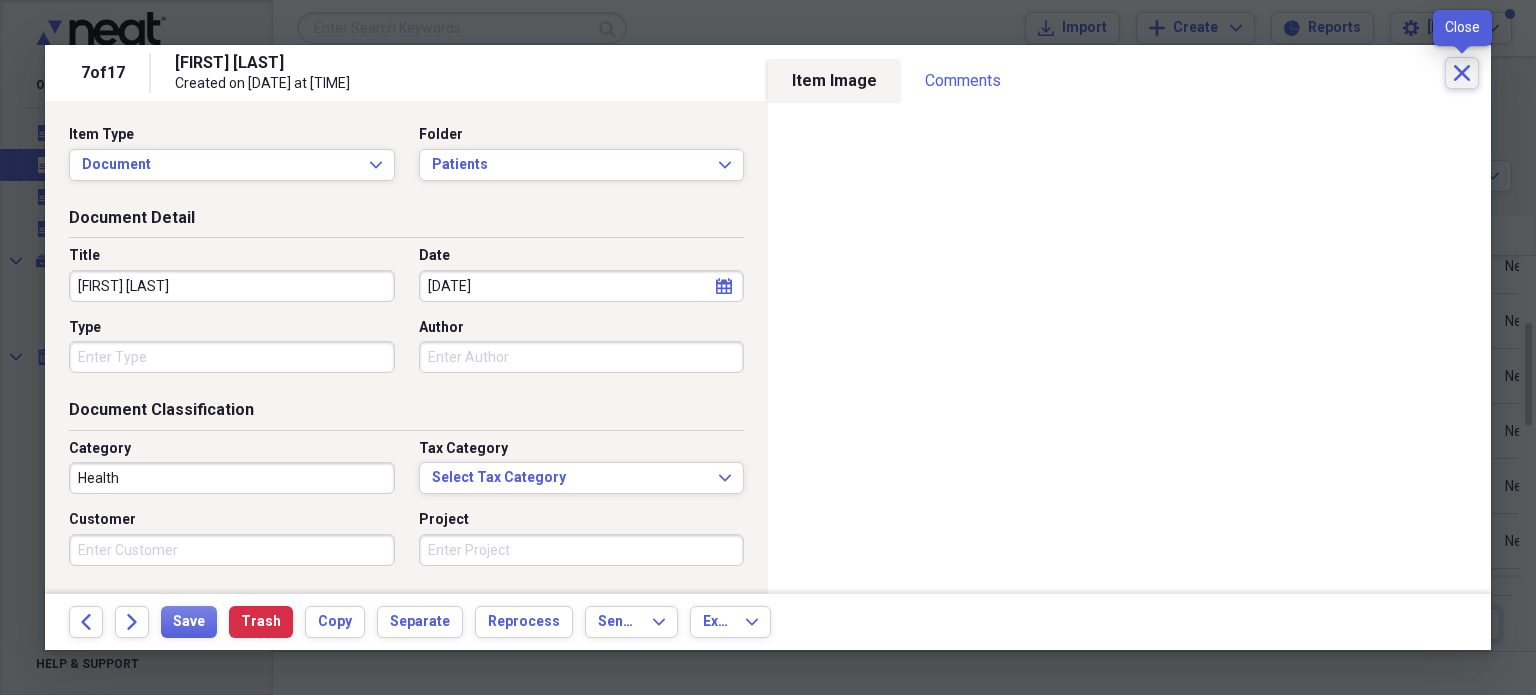 click 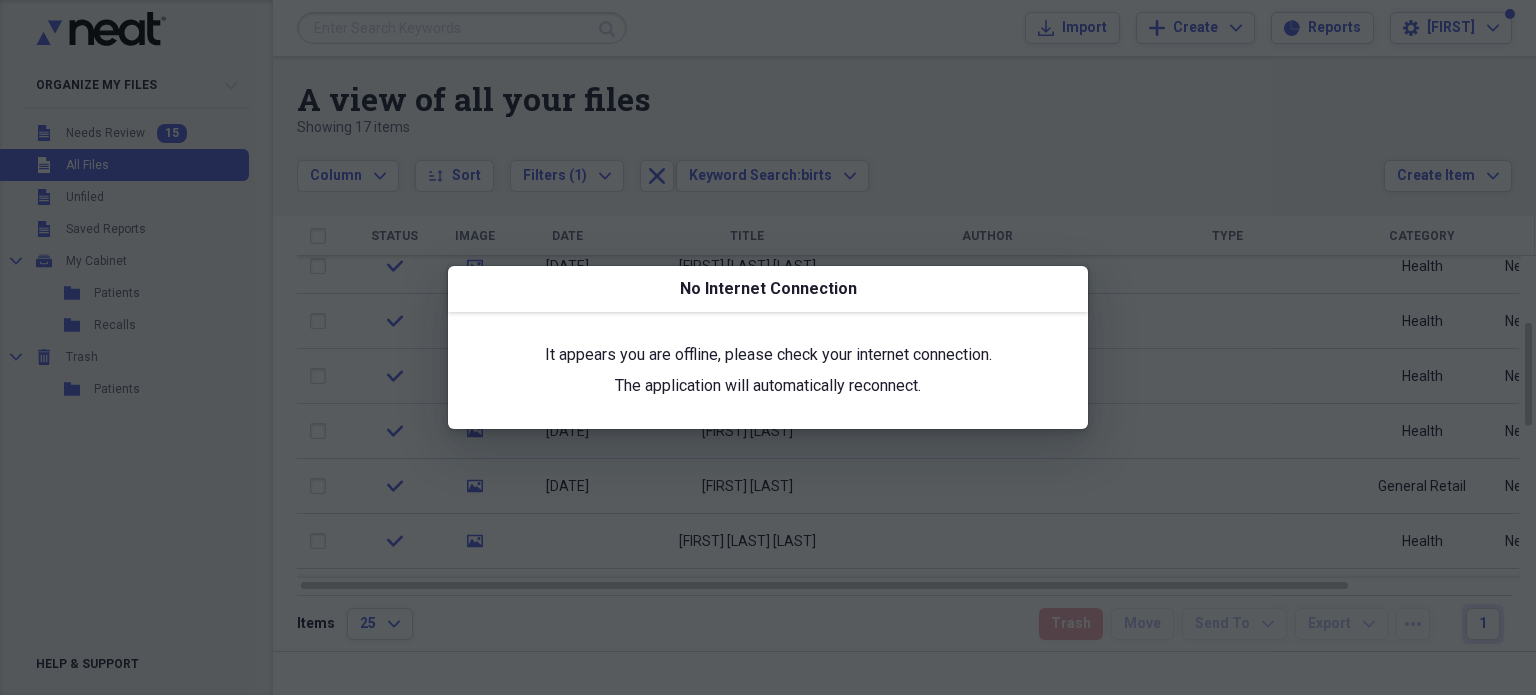click at bounding box center [768, 347] 